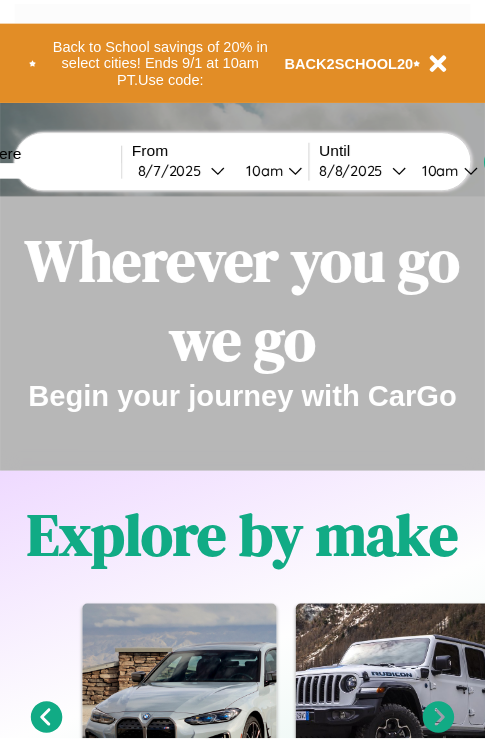 scroll, scrollTop: 0, scrollLeft: 0, axis: both 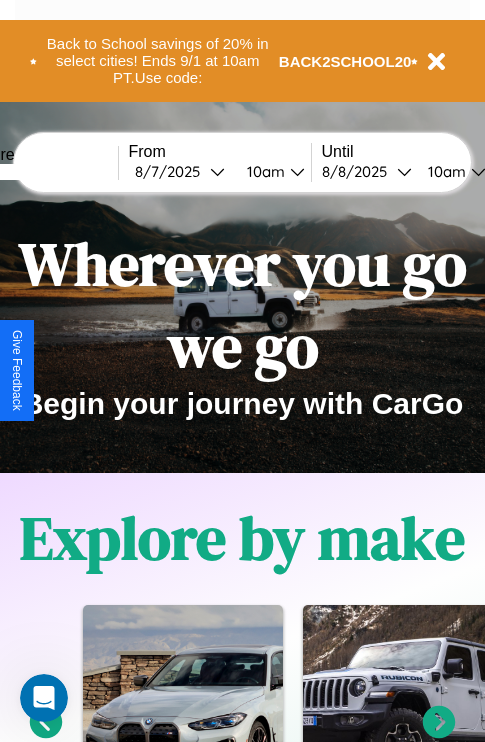 click at bounding box center (43, 172) 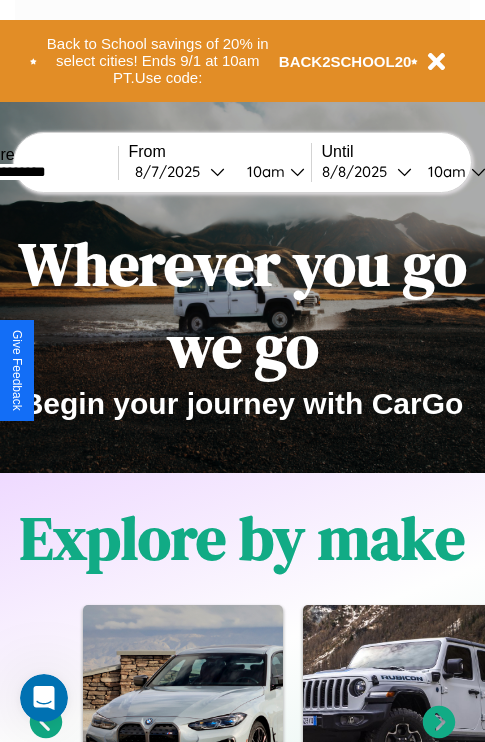 type on "**********" 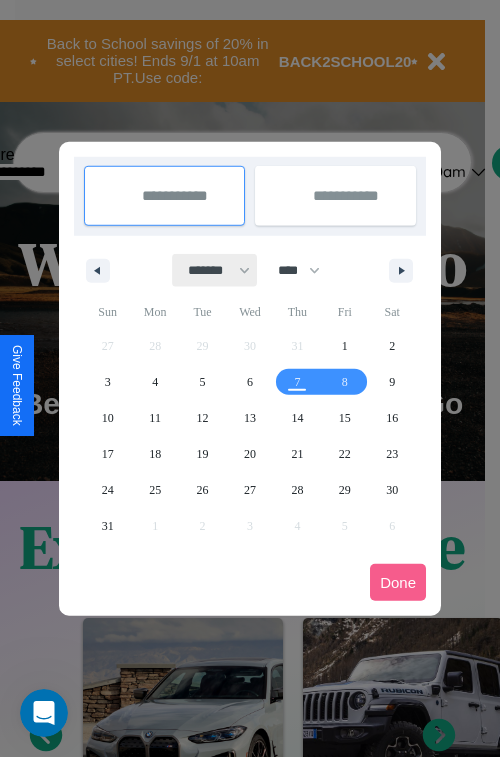 click on "******* ******** ***** ***** *** **** **** ****** ********* ******* ******** ********" at bounding box center [215, 270] 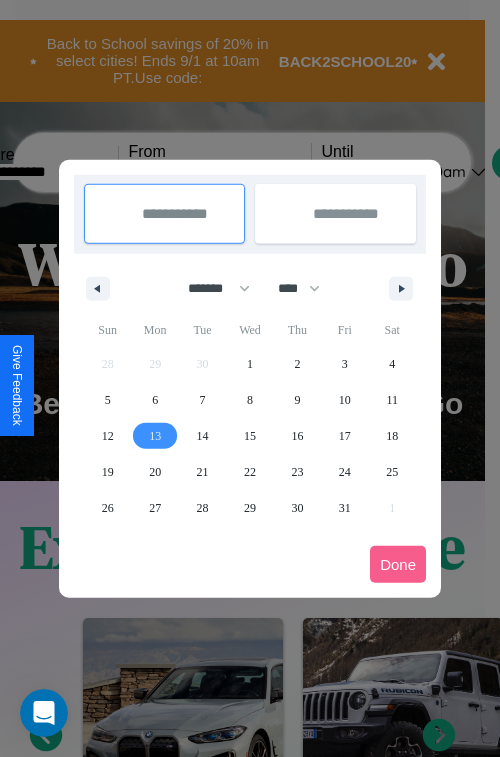 click on "13" at bounding box center [155, 436] 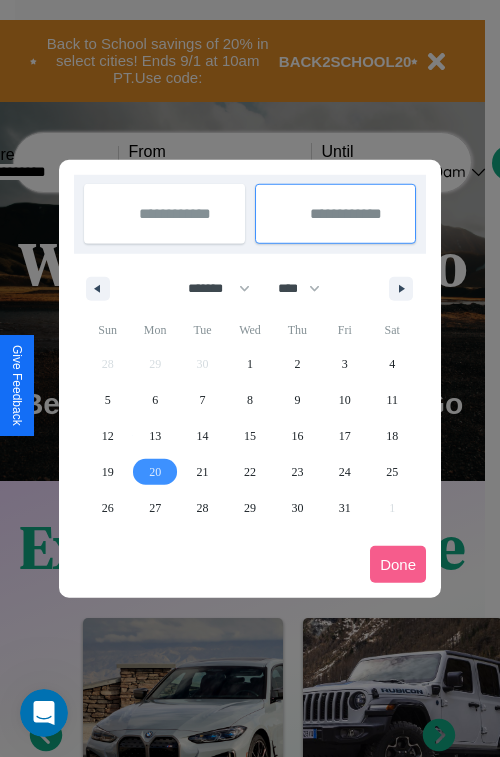 click on "20" at bounding box center (155, 472) 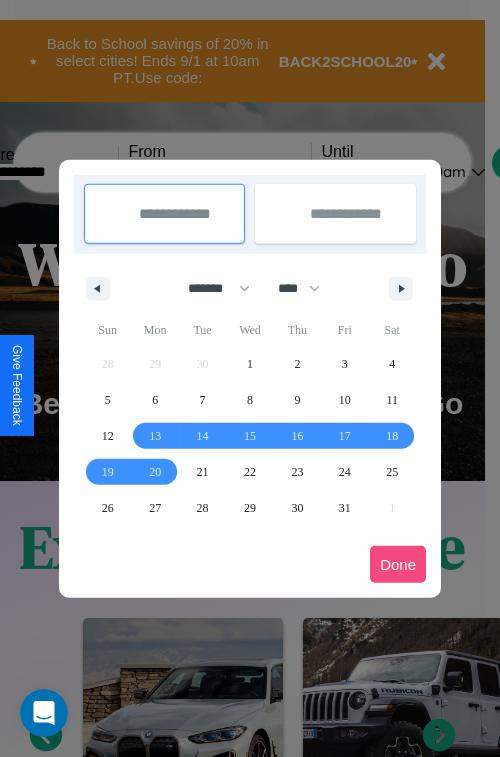 click on "Done" at bounding box center (398, 564) 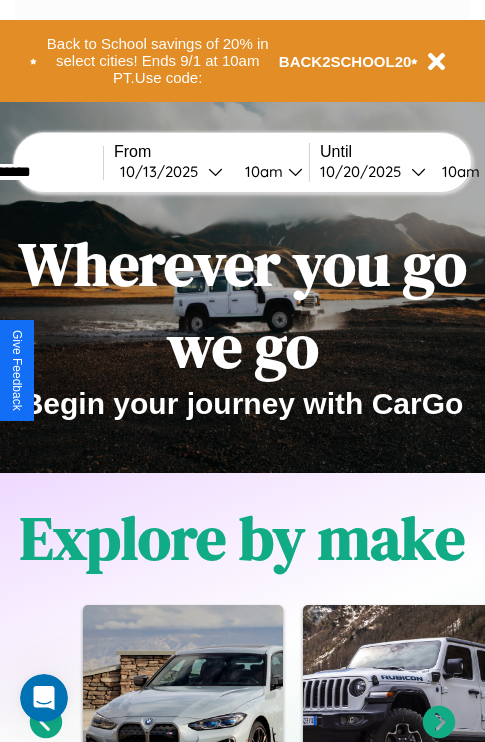 scroll, scrollTop: 0, scrollLeft: 82, axis: horizontal 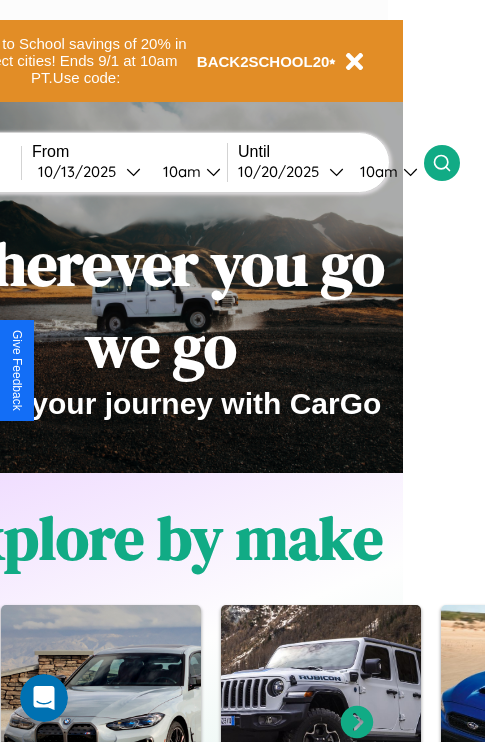 click 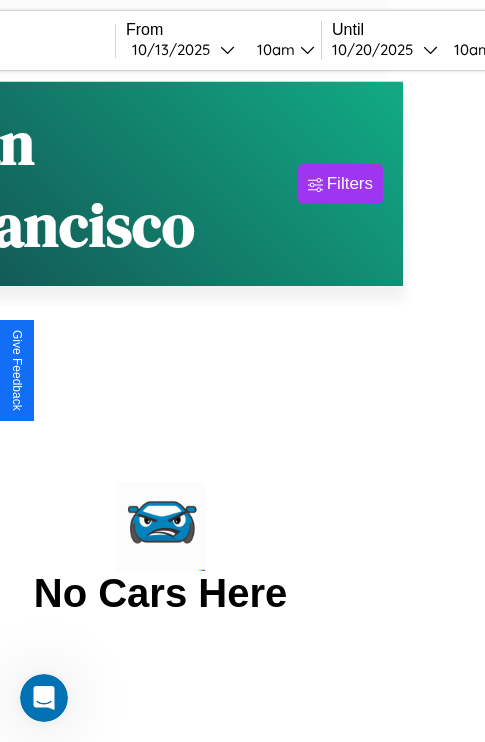 scroll, scrollTop: 0, scrollLeft: 0, axis: both 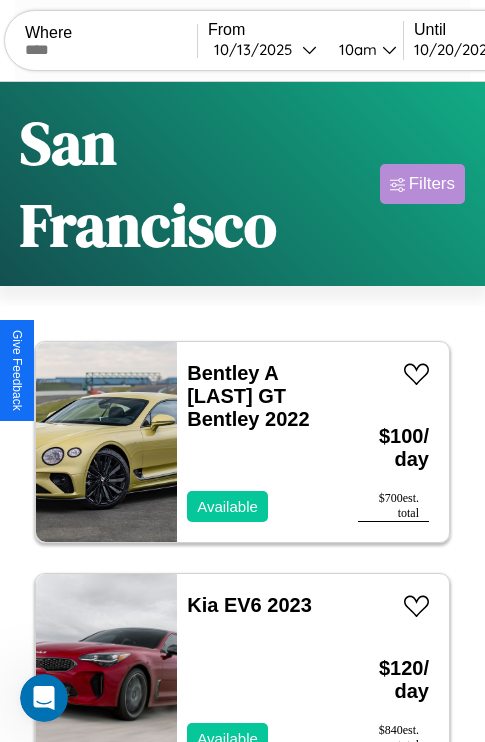 click on "Filters" at bounding box center [432, 184] 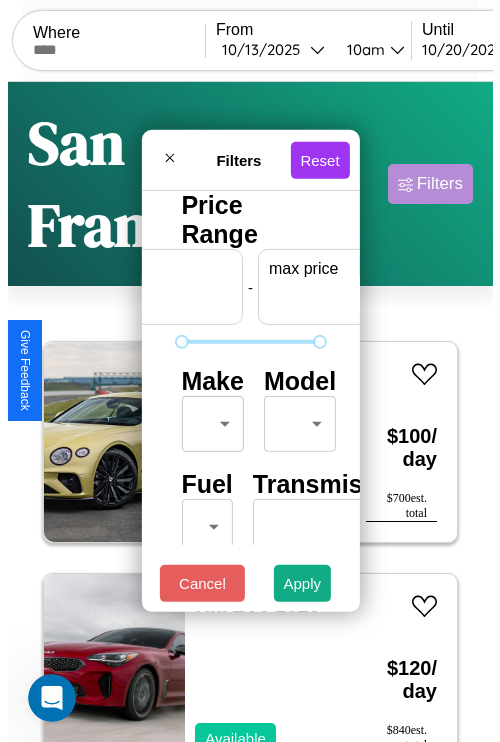 scroll, scrollTop: 0, scrollLeft: 124, axis: horizontal 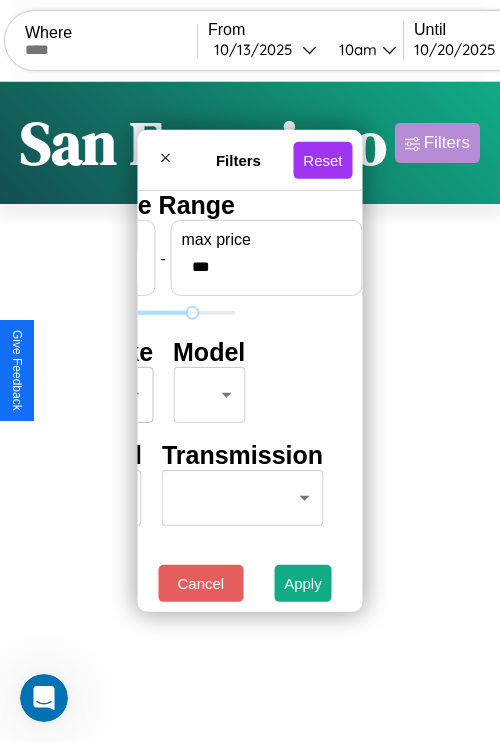 type on "***" 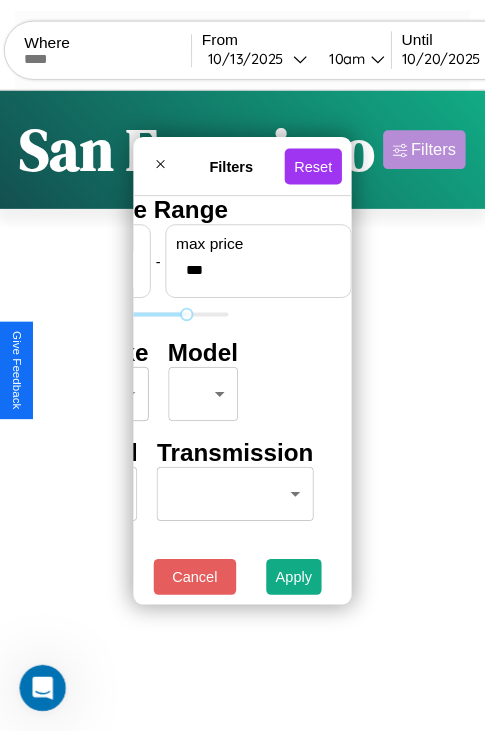scroll, scrollTop: 0, scrollLeft: 0, axis: both 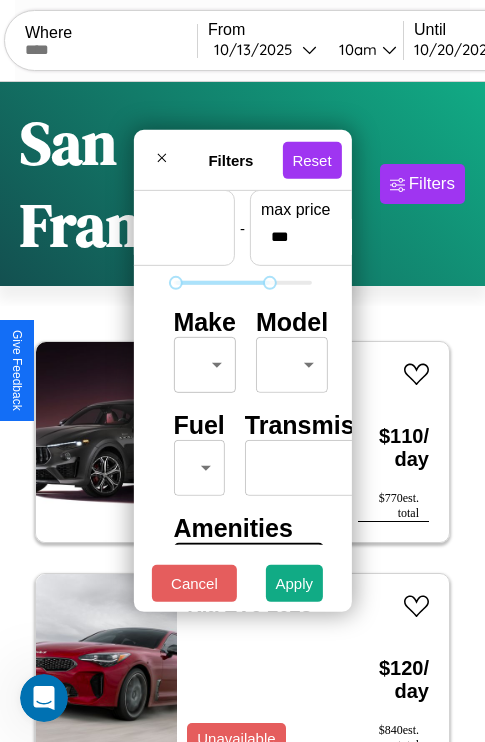 type on "*" 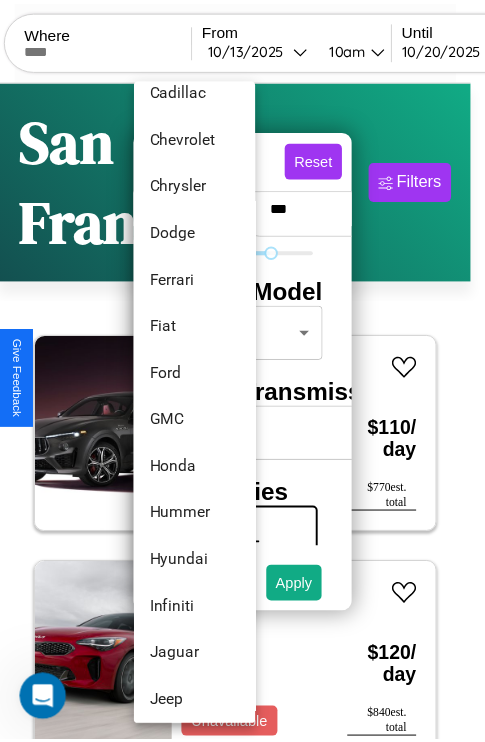 scroll, scrollTop: 1083, scrollLeft: 0, axis: vertical 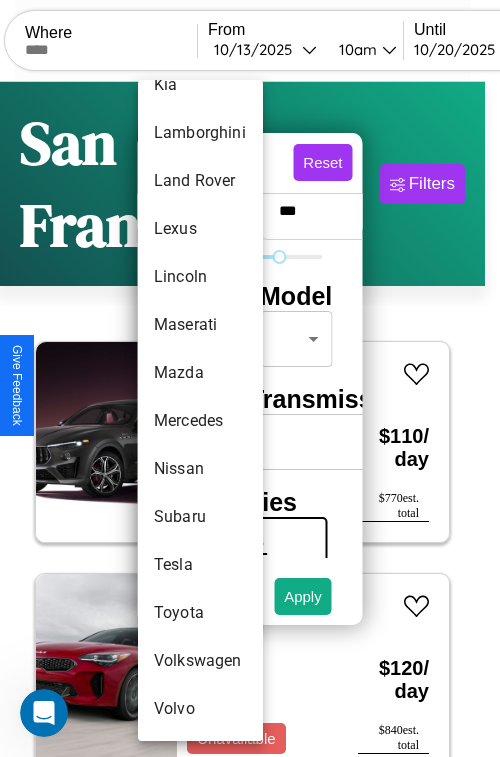 click on "Subaru" at bounding box center (200, 517) 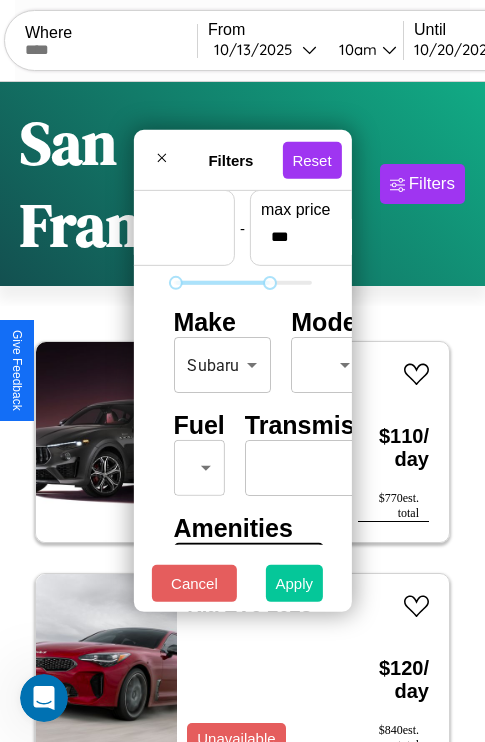 click on "Apply" at bounding box center [295, 583] 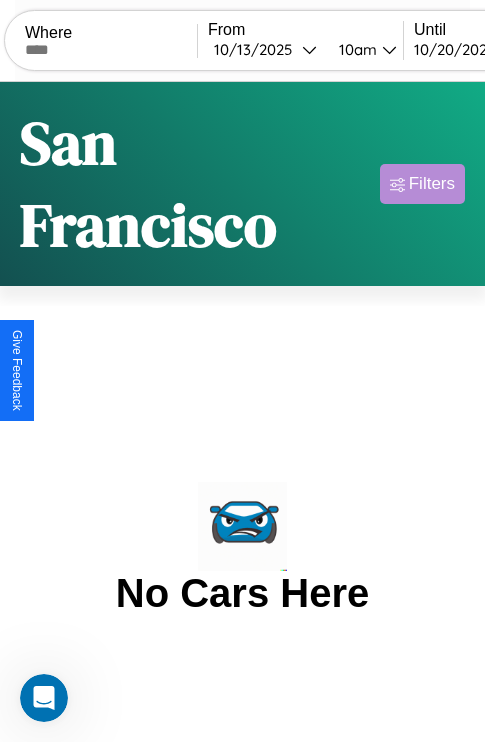 click on "Filters" at bounding box center (432, 184) 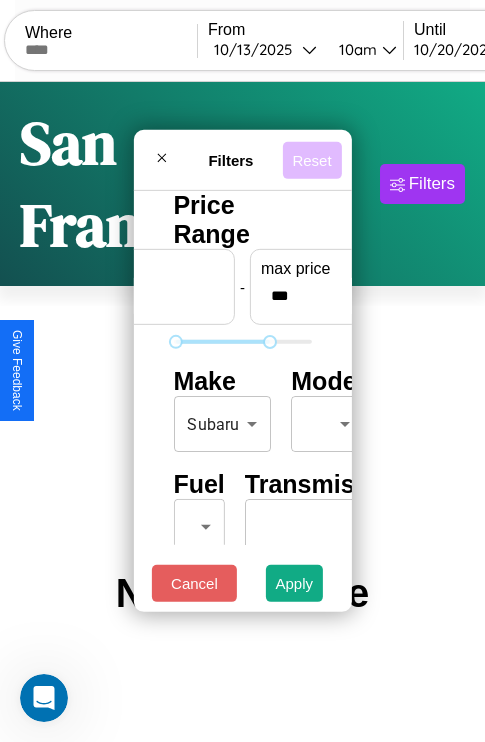 click on "Reset" at bounding box center [311, 159] 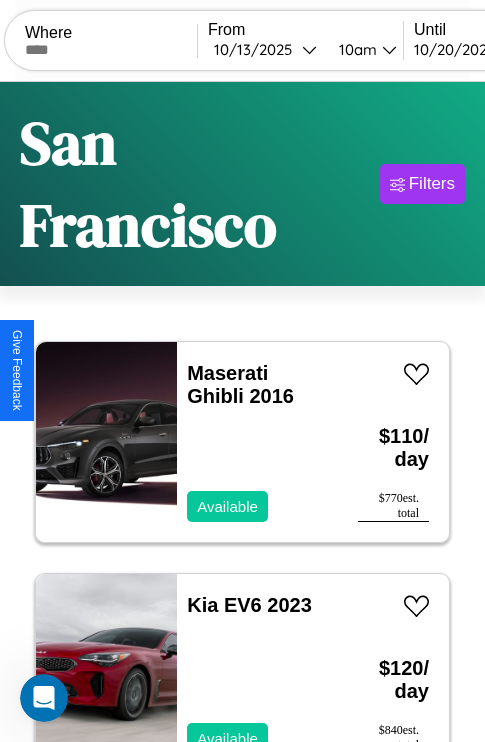 scroll, scrollTop: 177, scrollLeft: 0, axis: vertical 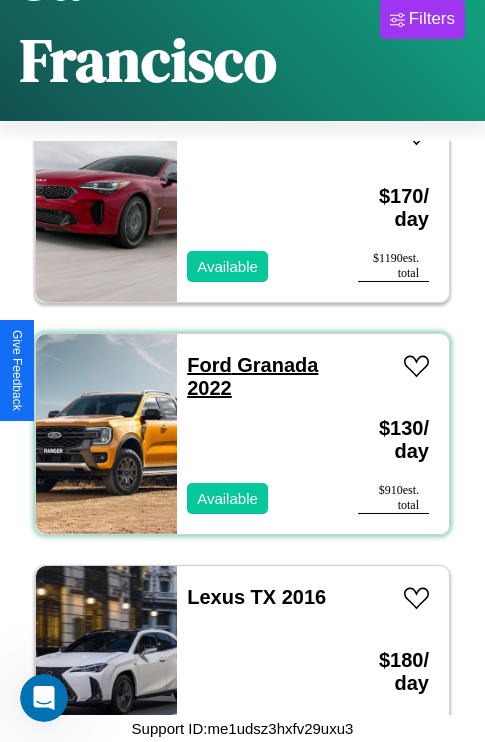 click on "Ford   Granada   2022" at bounding box center [252, 376] 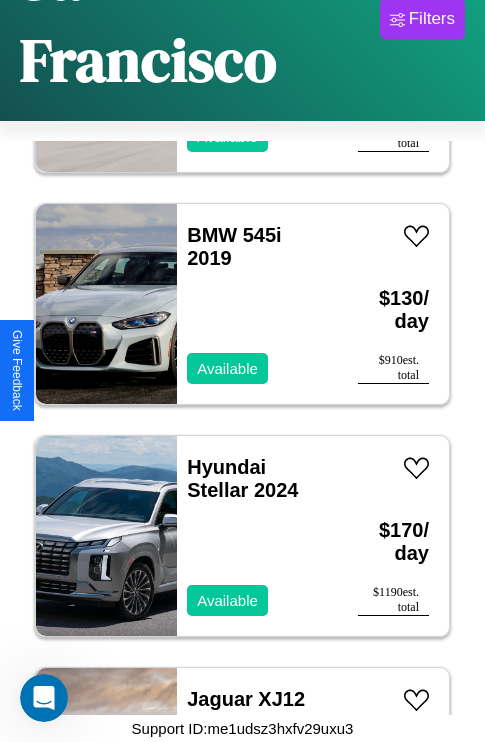 scroll, scrollTop: 1931, scrollLeft: 0, axis: vertical 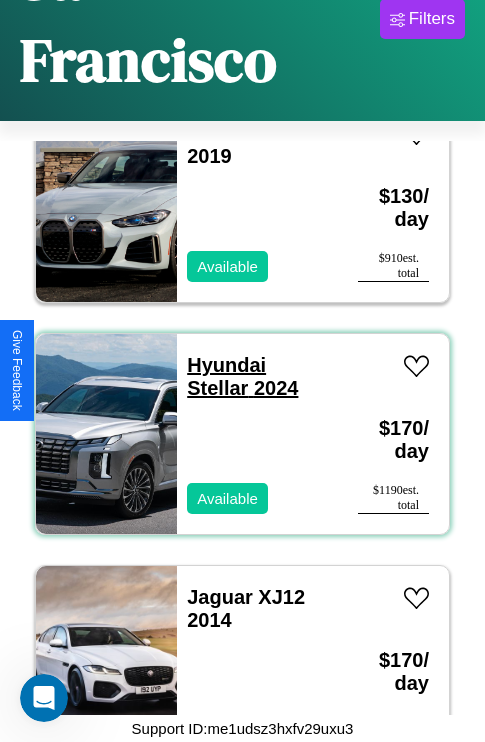 click on "Hyundai   Stellar   2024" at bounding box center (242, 376) 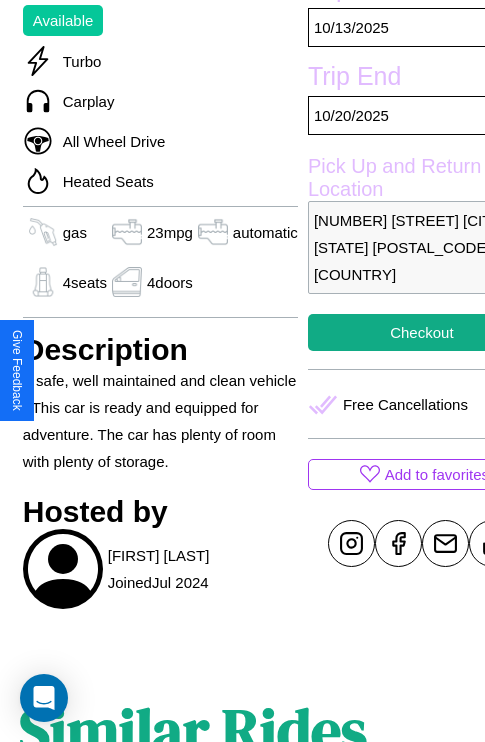scroll, scrollTop: 497, scrollLeft: 84, axis: both 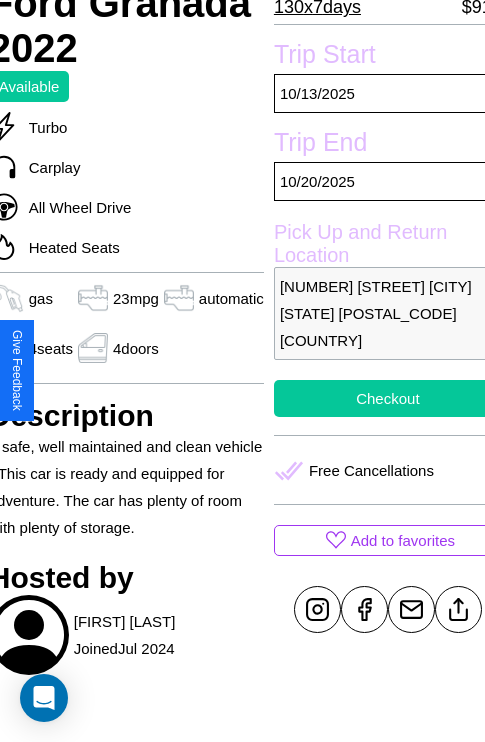 click on "Checkout" at bounding box center [388, 398] 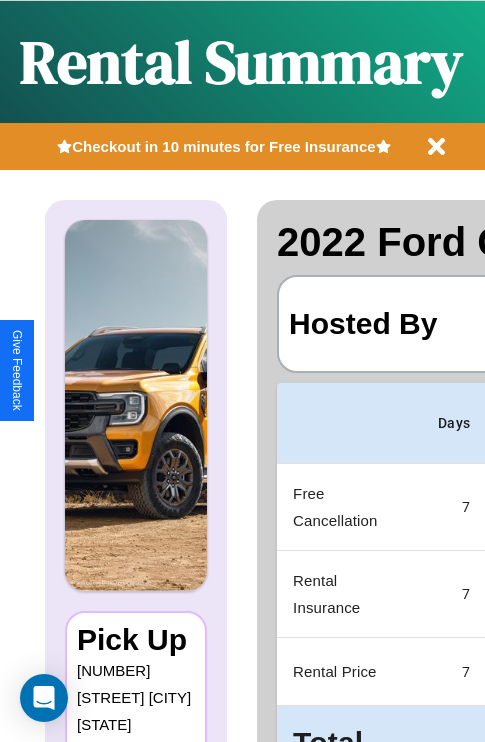 scroll, scrollTop: 0, scrollLeft: 383, axis: horizontal 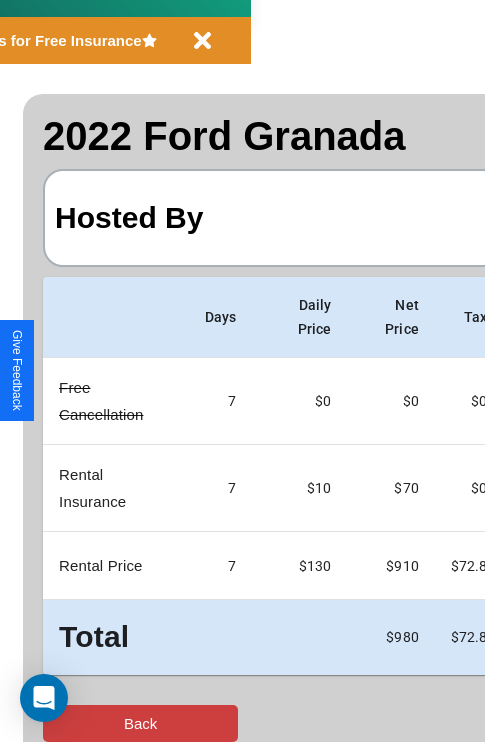 click on "Back" at bounding box center [140, 723] 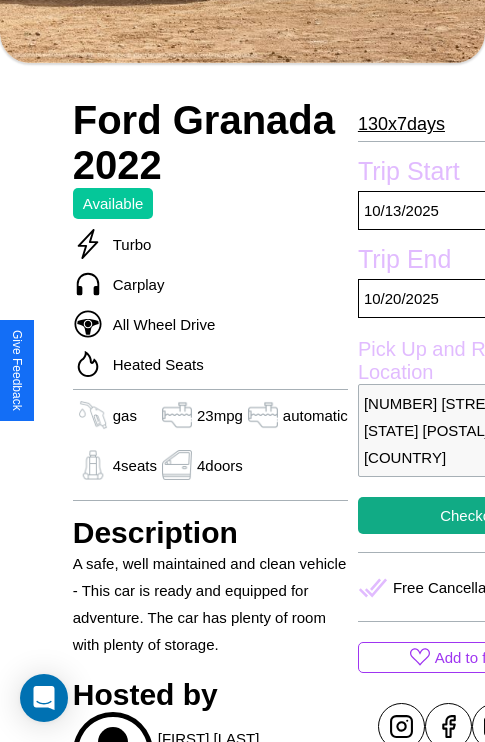 scroll, scrollTop: 655, scrollLeft: 0, axis: vertical 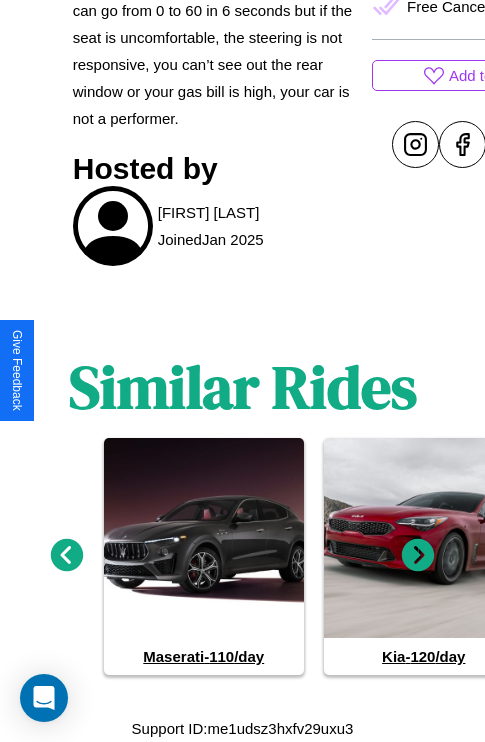 click 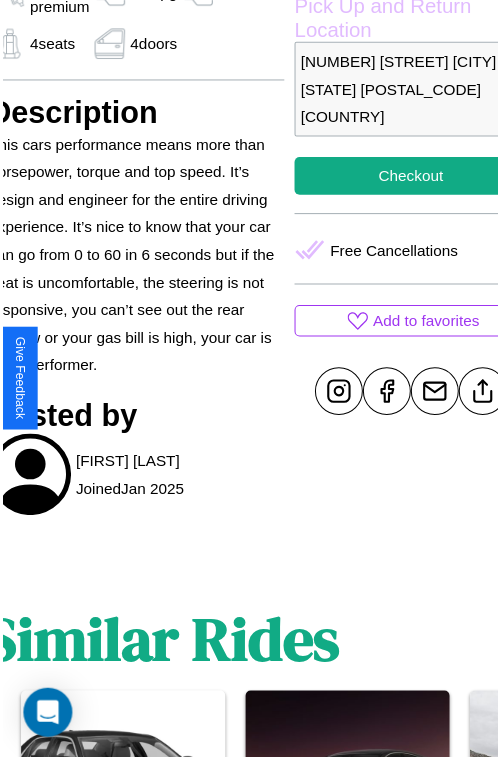 scroll, scrollTop: 630, scrollLeft: 107, axis: both 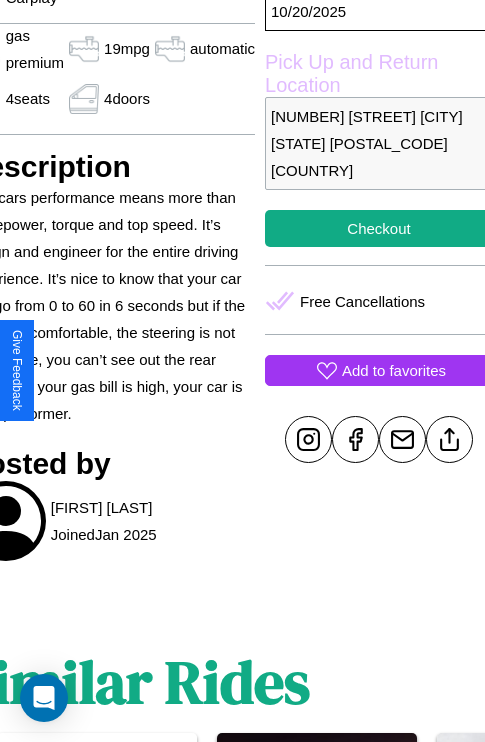 click on "Add to favorites" at bounding box center (394, 370) 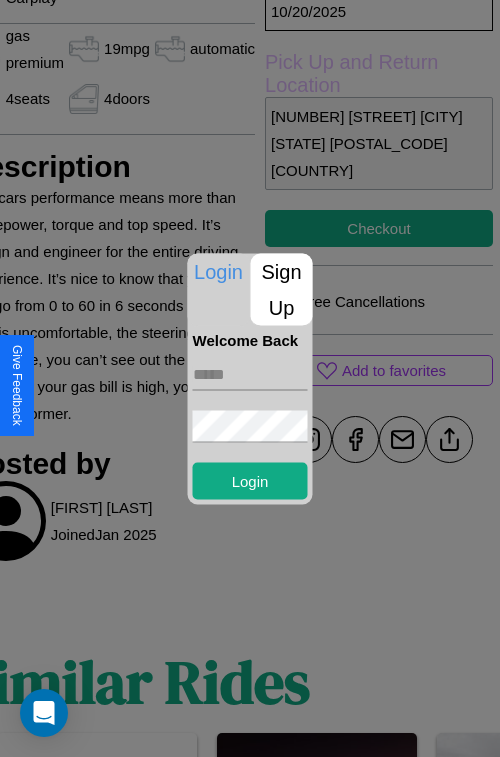 click at bounding box center [250, 374] 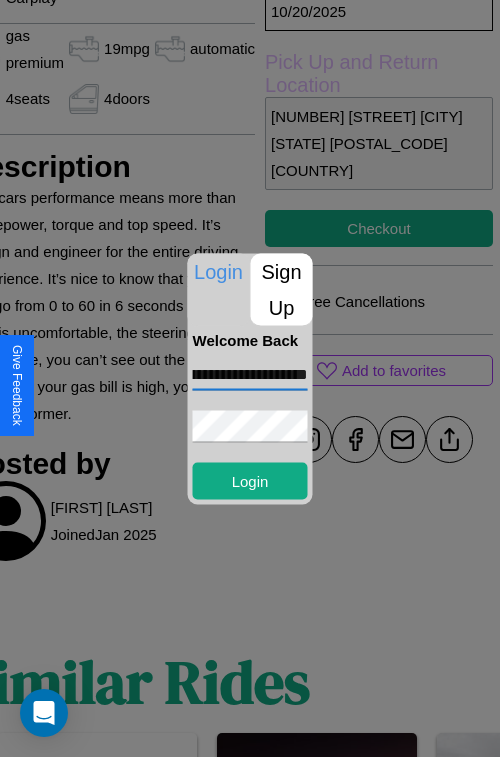 scroll, scrollTop: 0, scrollLeft: 76, axis: horizontal 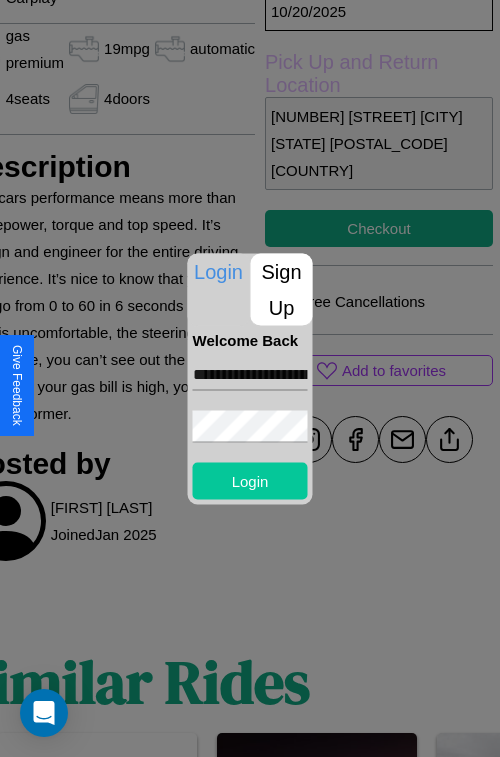click on "Login" at bounding box center (250, 480) 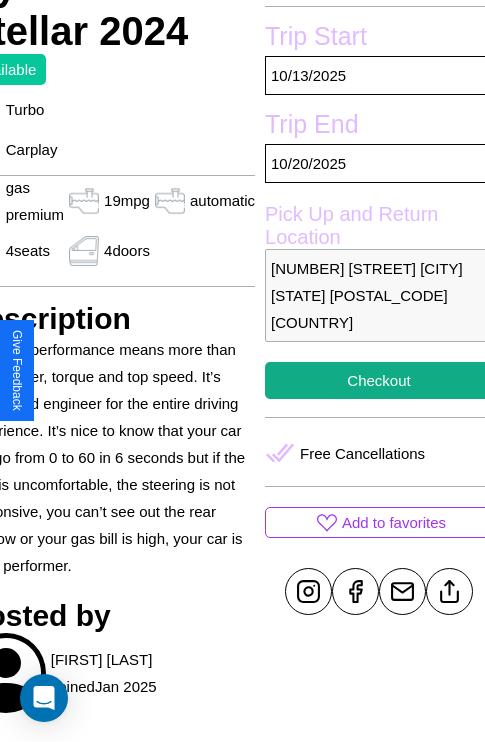 scroll, scrollTop: 488, scrollLeft: 107, axis: both 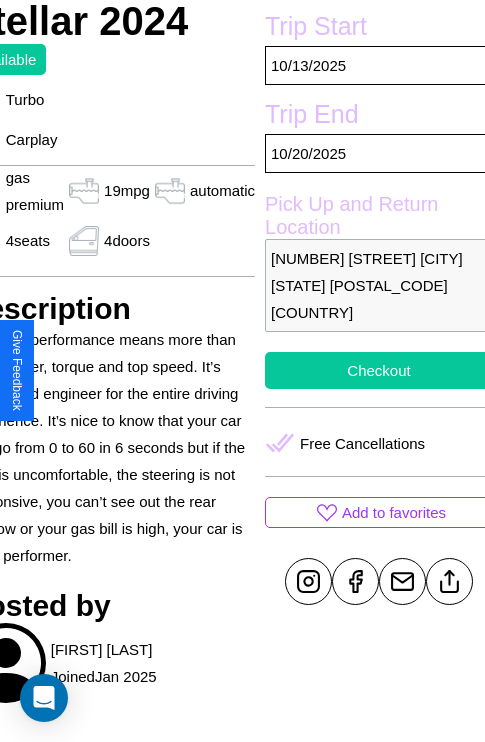click on "Checkout" at bounding box center [379, 370] 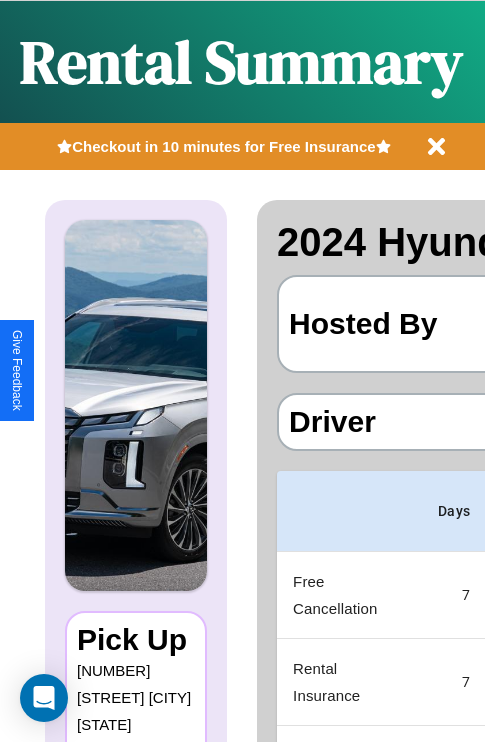 scroll, scrollTop: 0, scrollLeft: 383, axis: horizontal 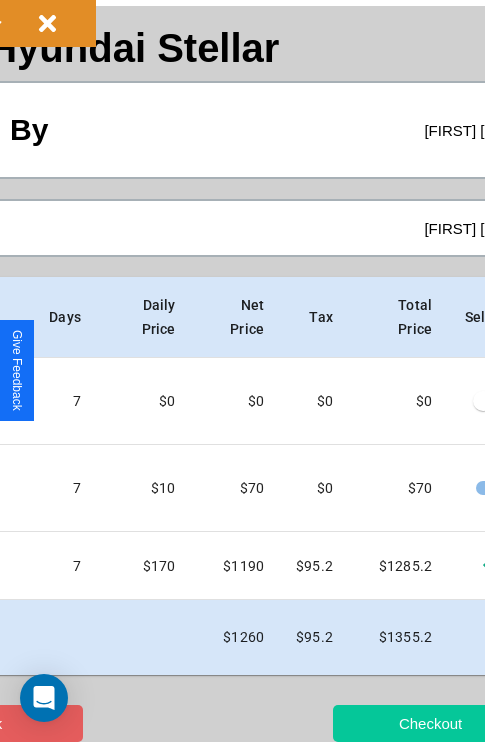 click on "Checkout" at bounding box center [430, 723] 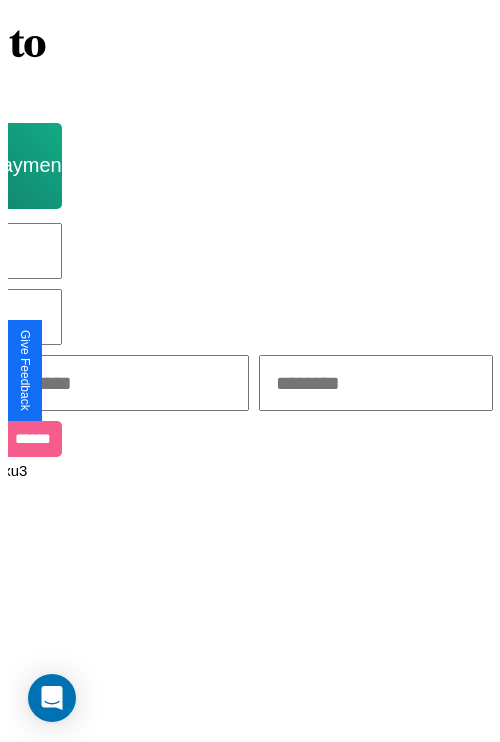 scroll, scrollTop: 0, scrollLeft: 0, axis: both 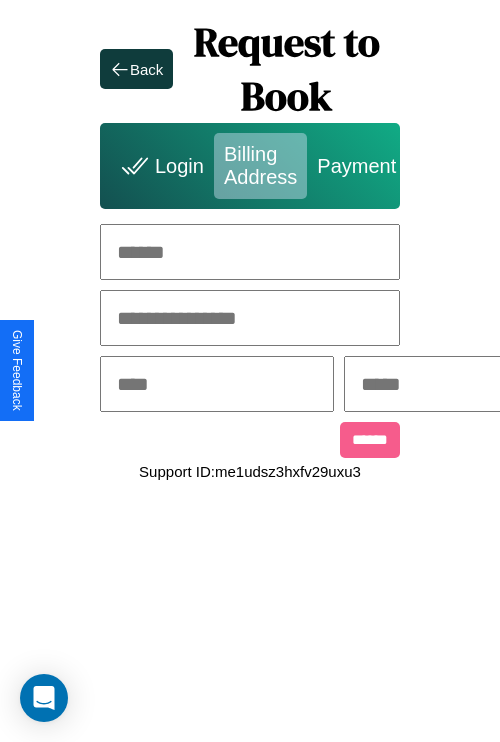click at bounding box center (250, 252) 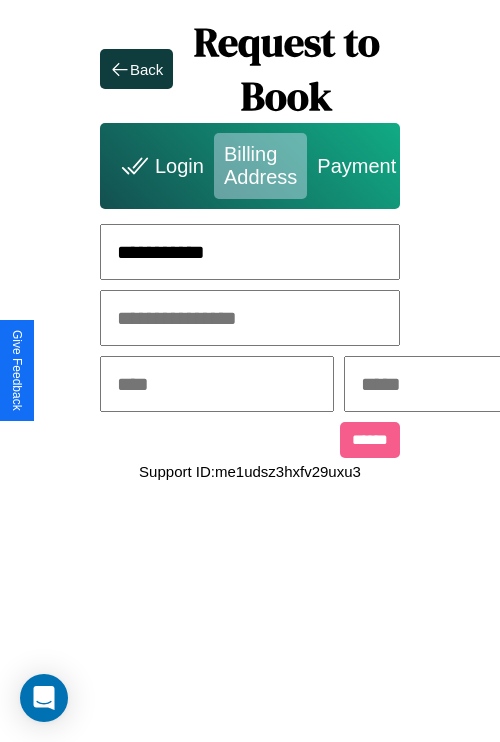 type on "**********" 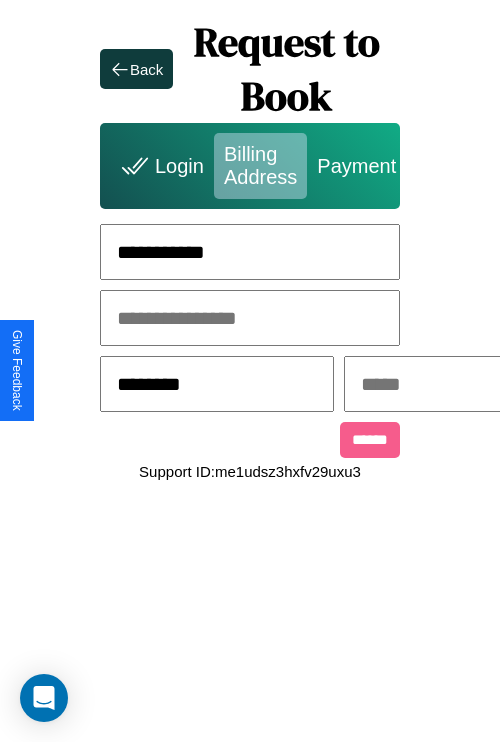 type on "********" 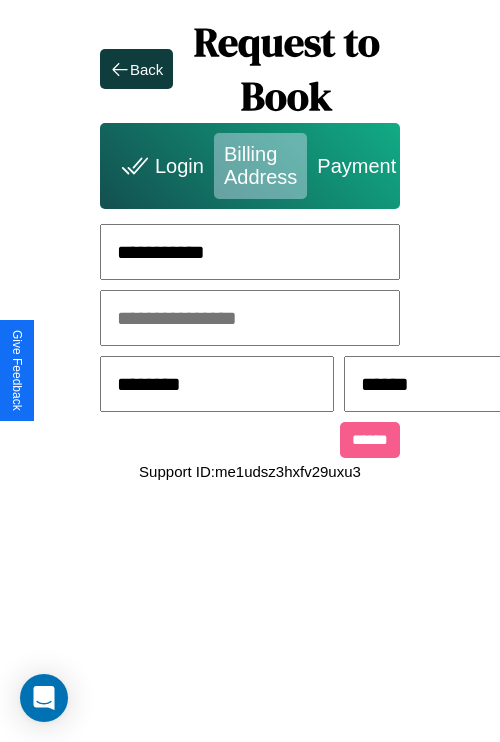 scroll, scrollTop: 0, scrollLeft: 517, axis: horizontal 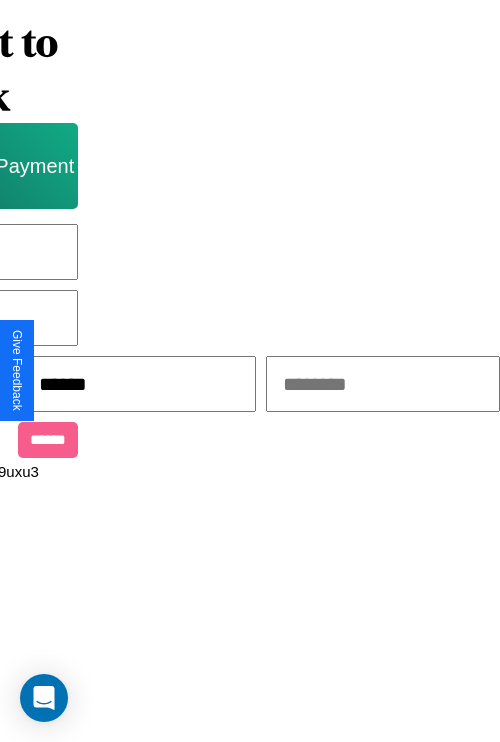 type on "******" 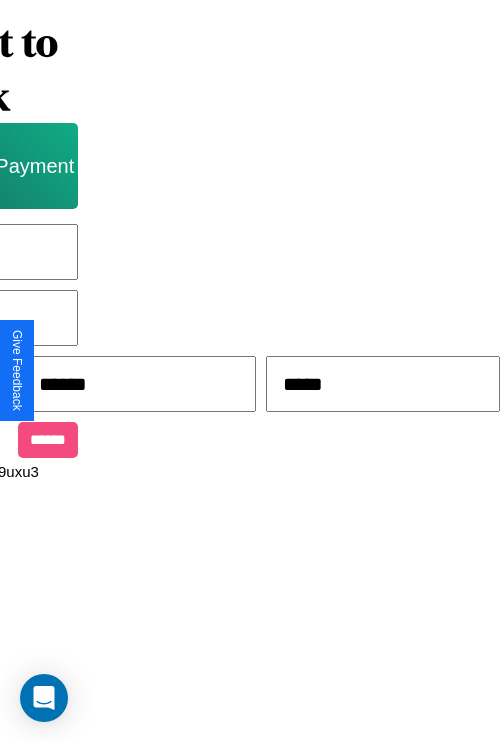 type on "*****" 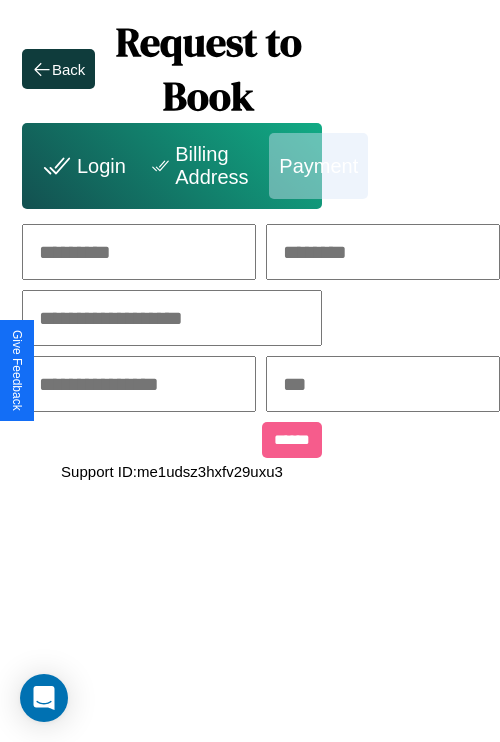 scroll, scrollTop: 0, scrollLeft: 208, axis: horizontal 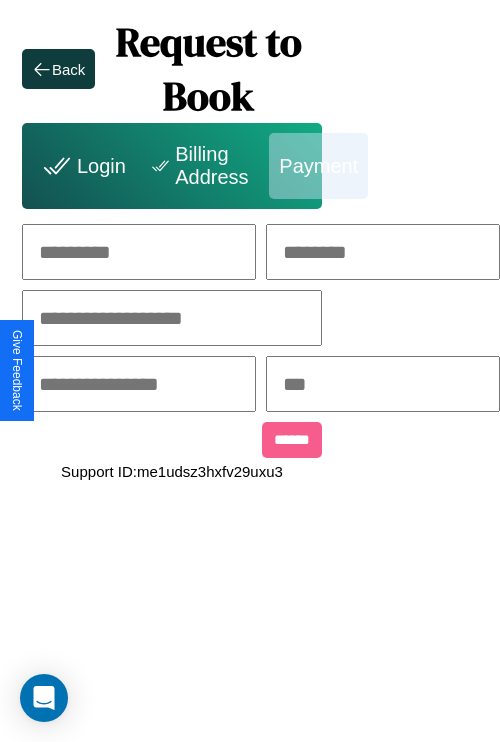 click at bounding box center (139, 252) 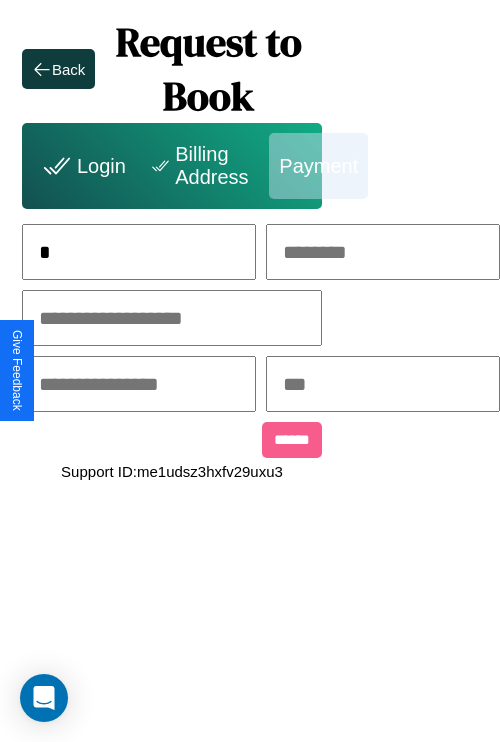 scroll, scrollTop: 0, scrollLeft: 130, axis: horizontal 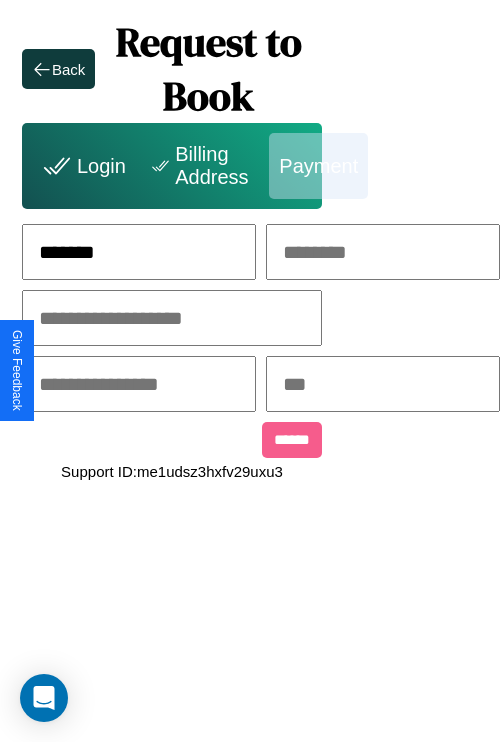 type on "*******" 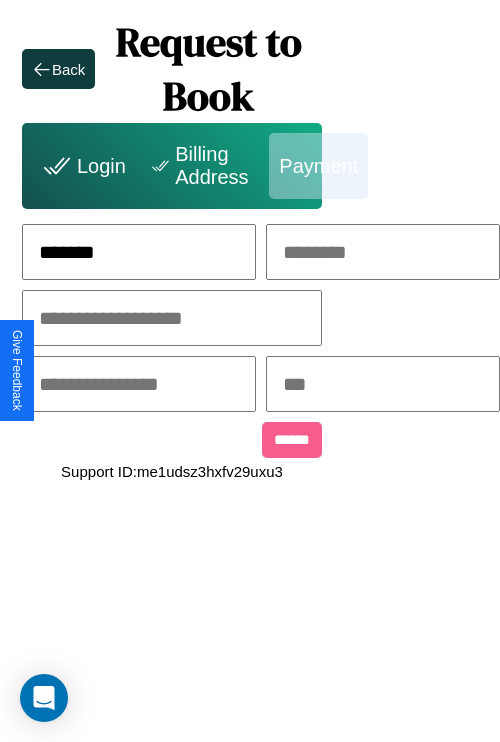 click at bounding box center [383, 252] 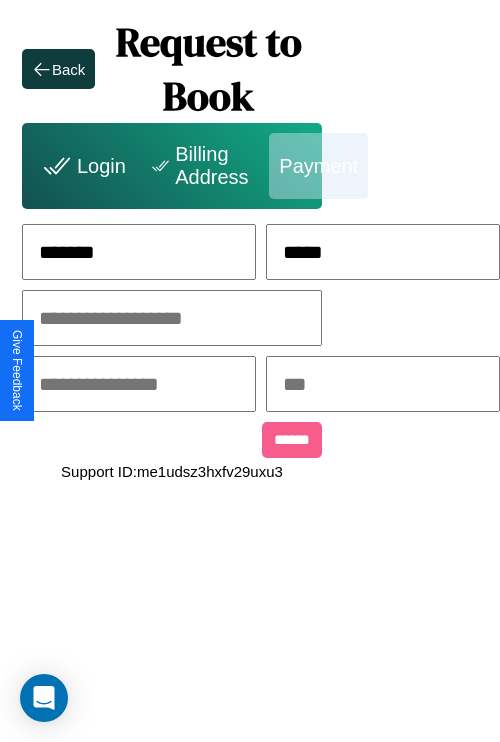 type on "*****" 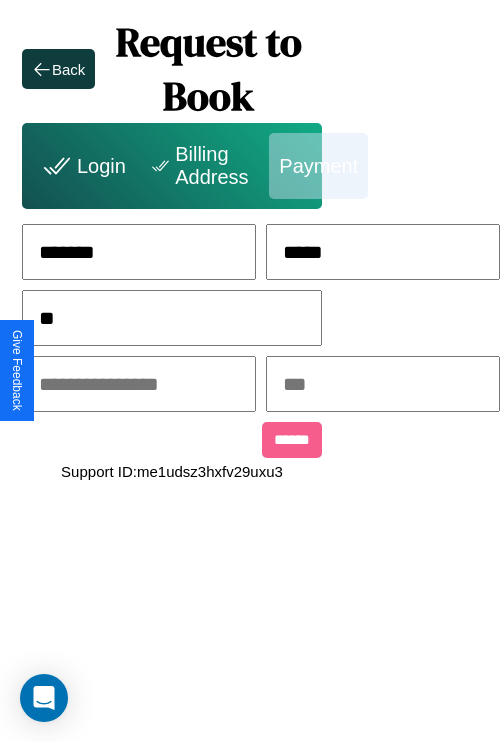 scroll, scrollTop: 0, scrollLeft: 128, axis: horizontal 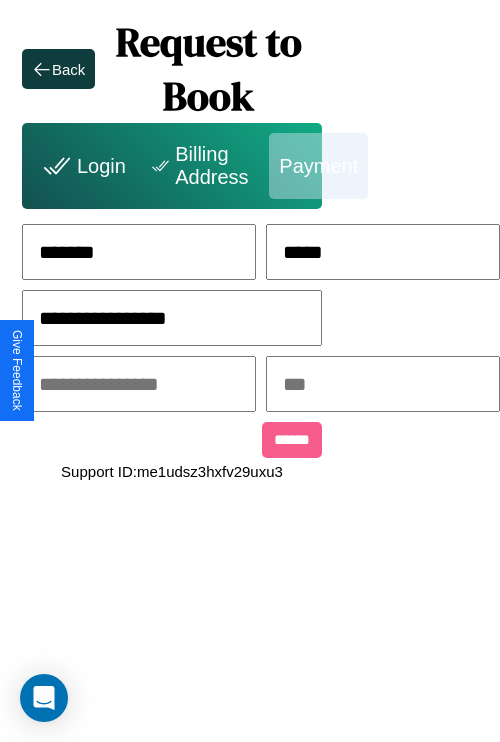 type on "**********" 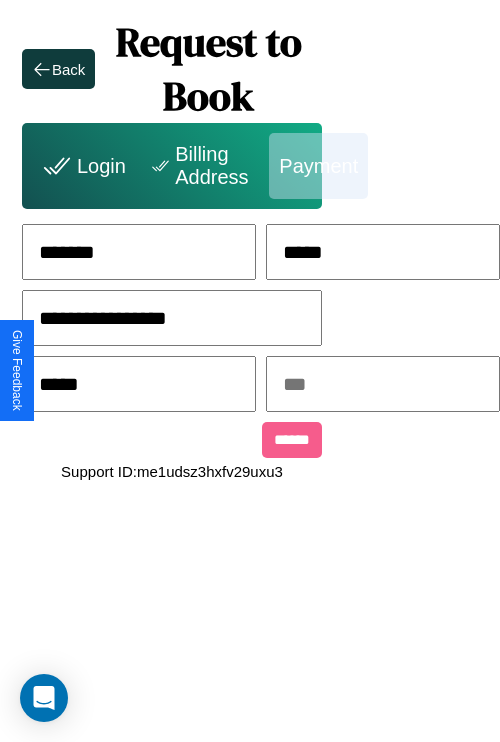 type on "*****" 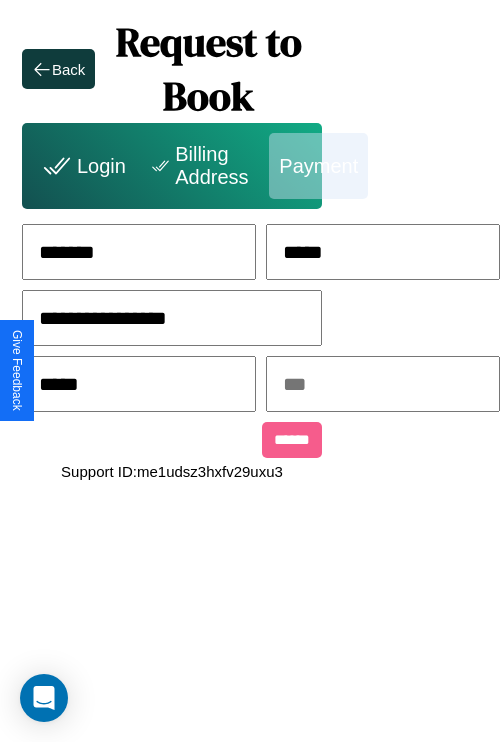 click at bounding box center (383, 384) 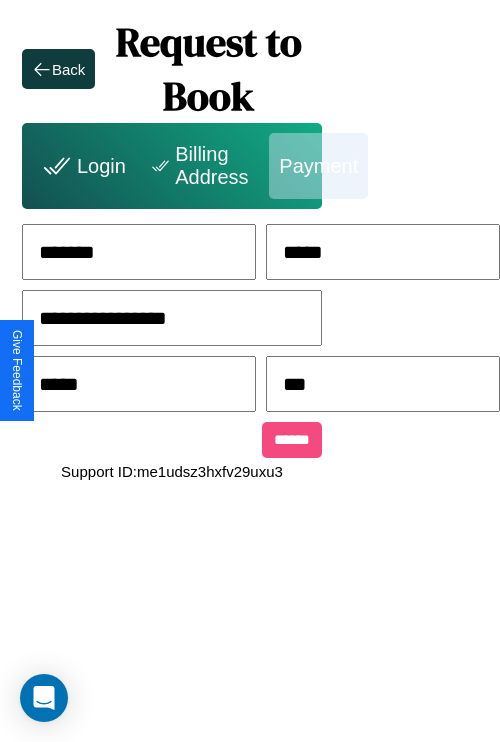 type on "***" 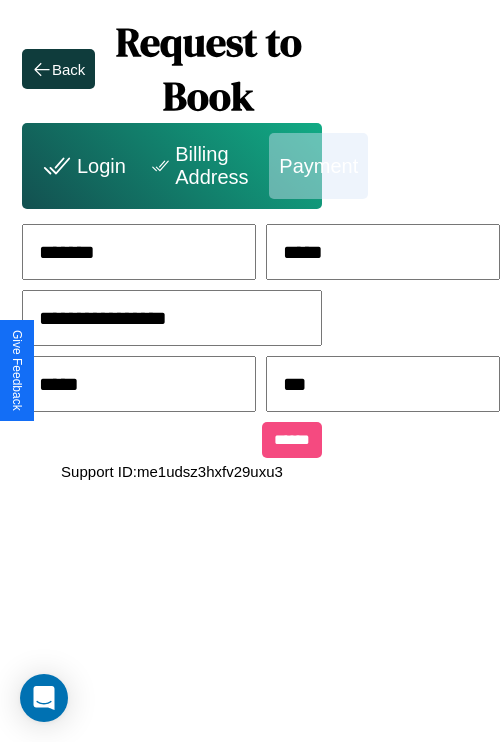 click on "******" at bounding box center [292, 440] 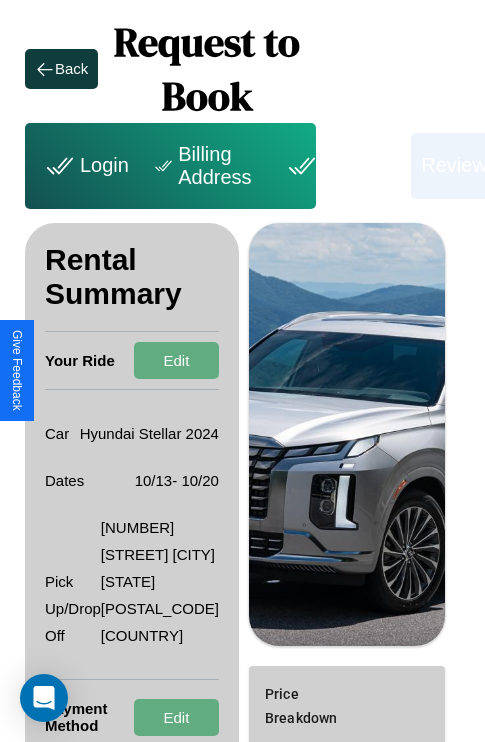 scroll, scrollTop: 355, scrollLeft: 72, axis: both 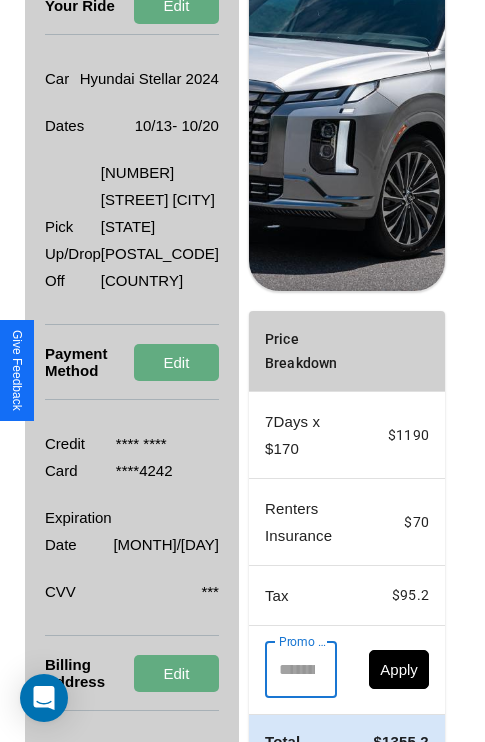 click on "Promo Code" at bounding box center [290, 670] 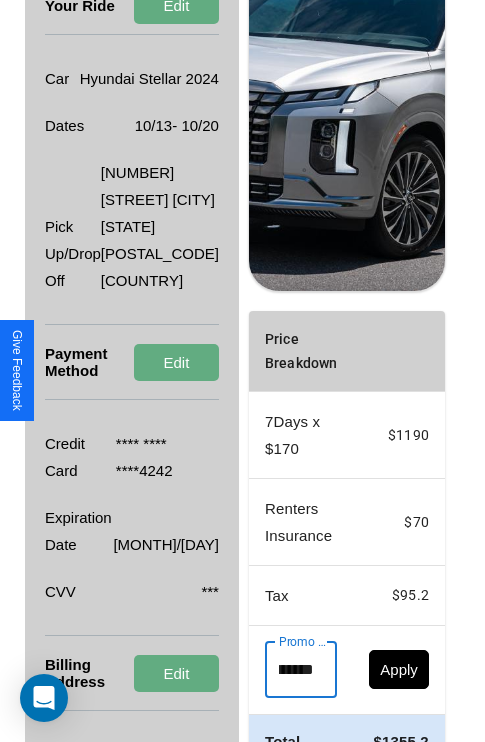 scroll, scrollTop: 0, scrollLeft: 71, axis: horizontal 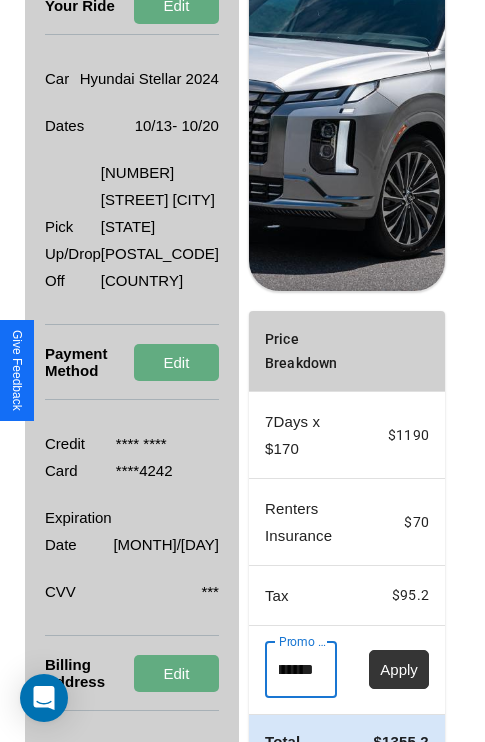type on "**********" 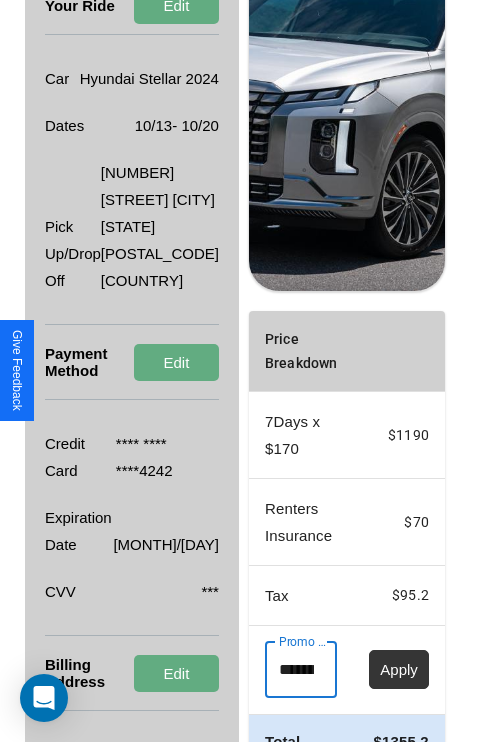 click on "Apply" at bounding box center [399, 669] 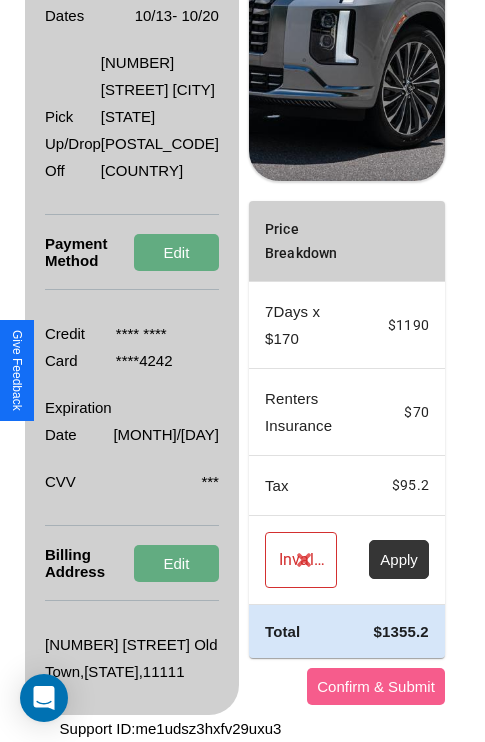 scroll, scrollTop: 509, scrollLeft: 72, axis: both 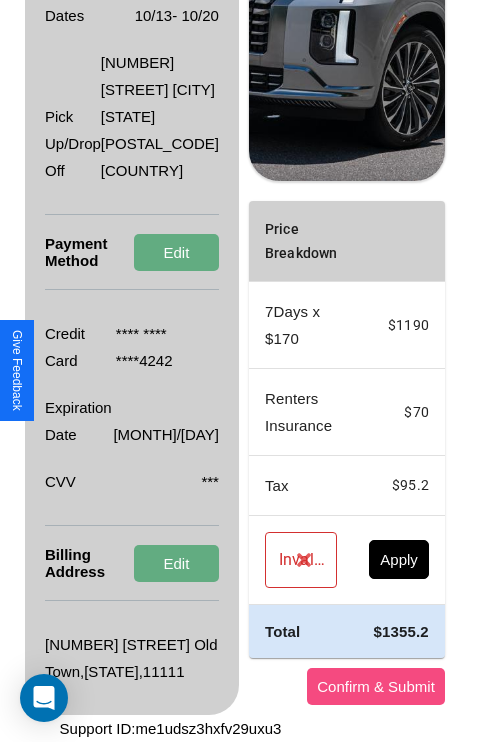 click on "Confirm & Submit" at bounding box center (376, 686) 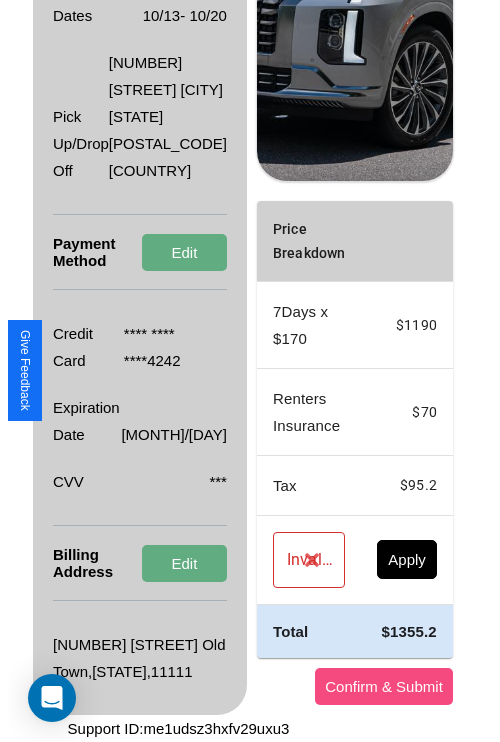 scroll, scrollTop: 0, scrollLeft: 72, axis: horizontal 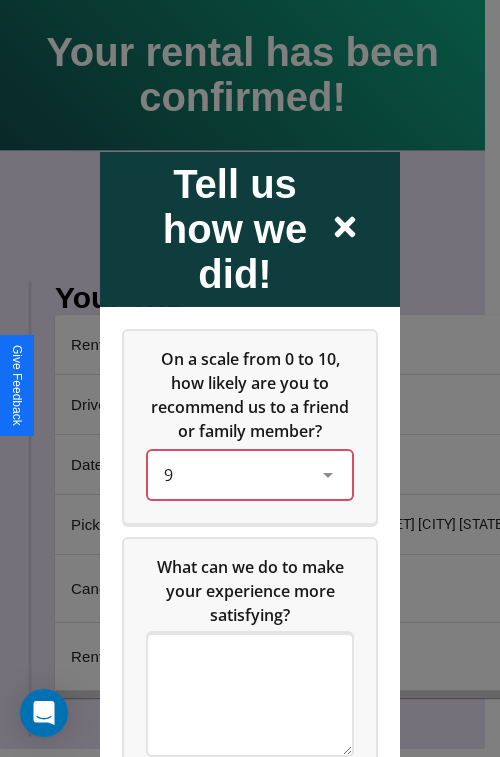 click on "9" at bounding box center [234, 474] 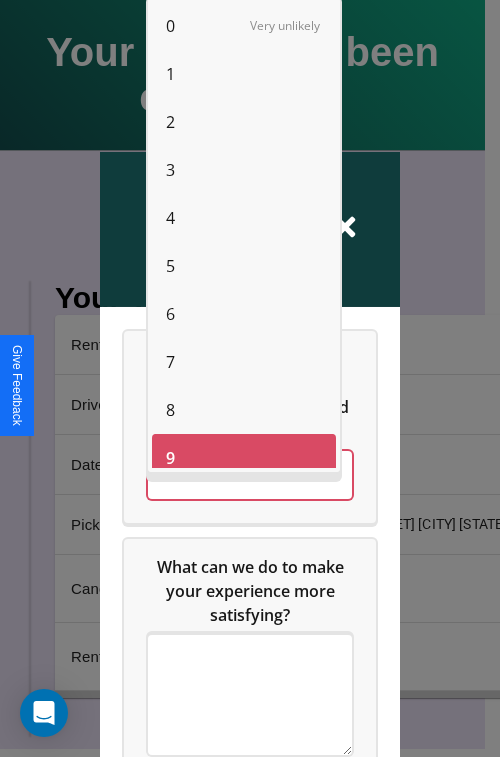 scroll, scrollTop: 14, scrollLeft: 0, axis: vertical 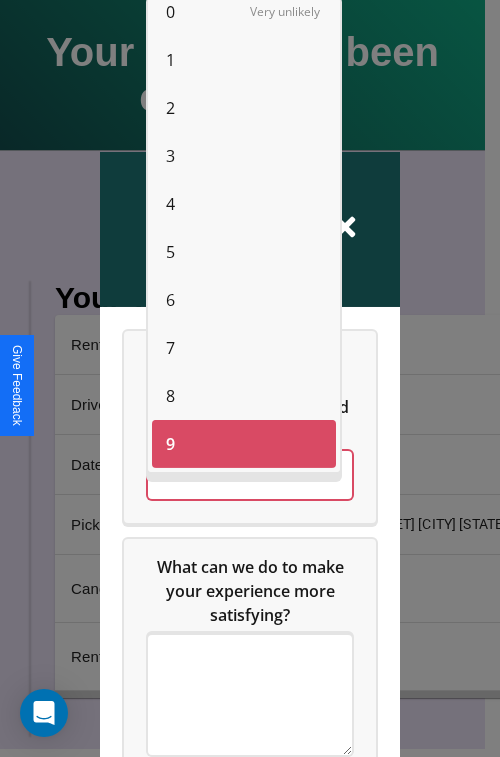 click on "6" at bounding box center (170, 300) 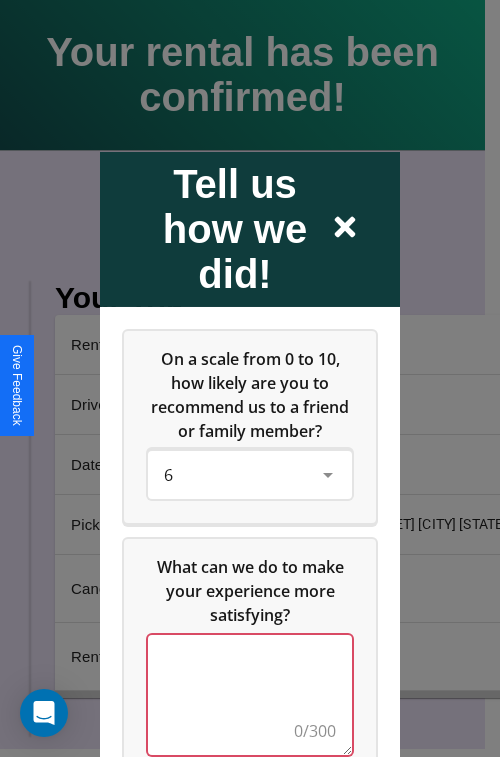 click at bounding box center (250, 694) 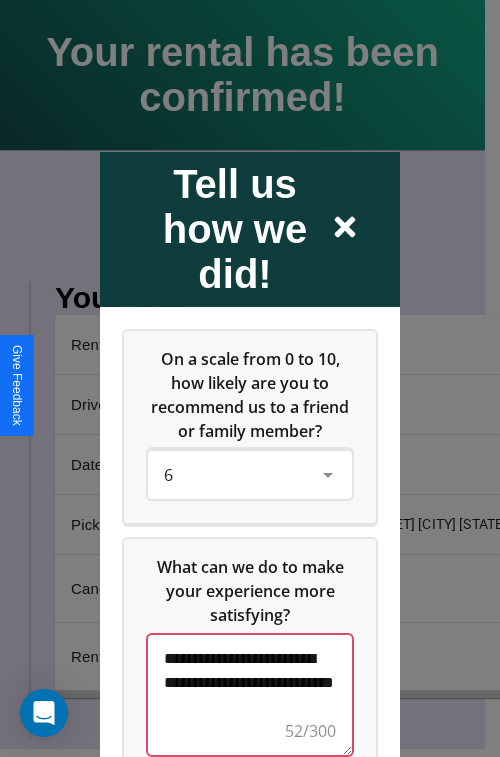 scroll, scrollTop: 5, scrollLeft: 0, axis: vertical 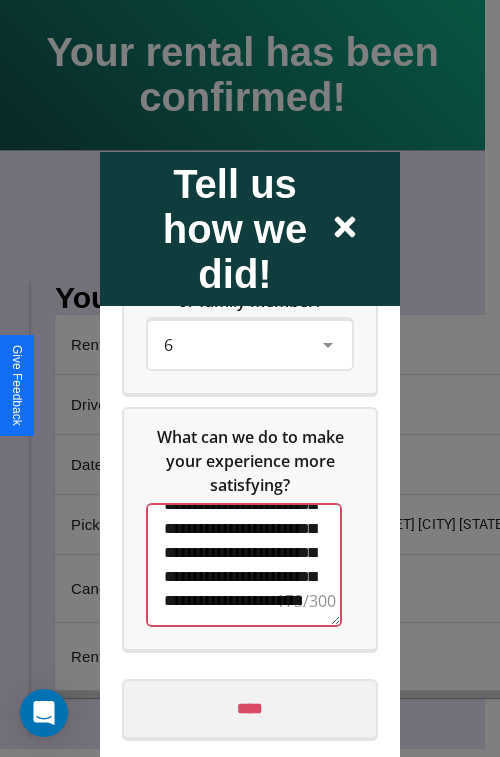 type on "**********" 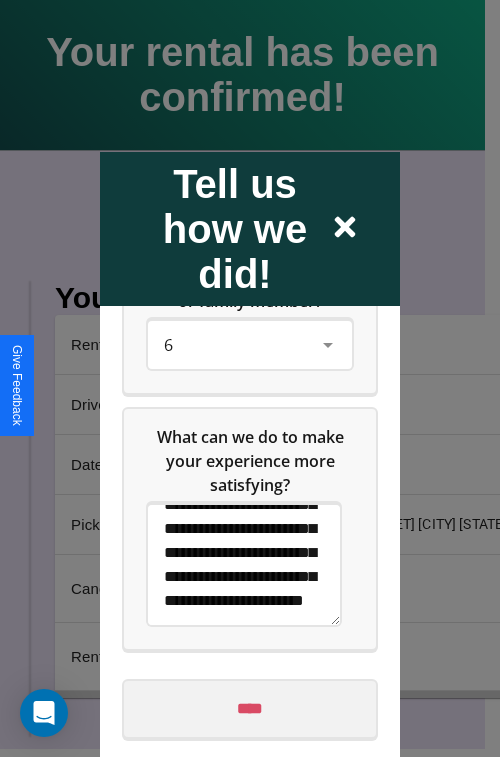 click on "****" at bounding box center [250, 708] 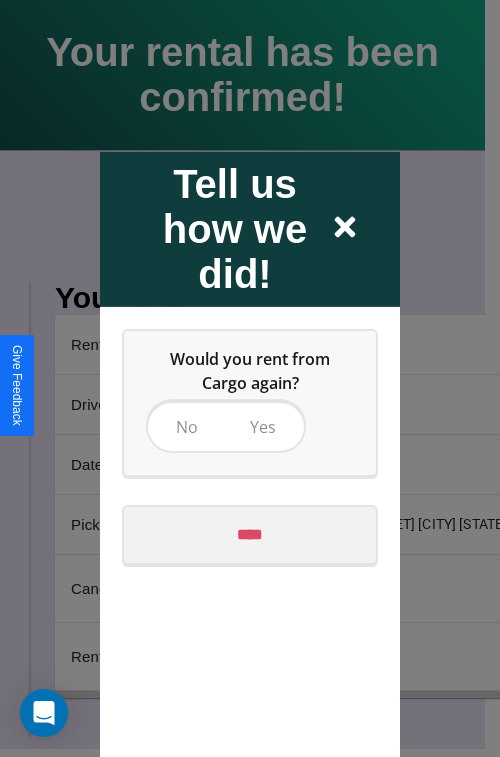 scroll, scrollTop: 0, scrollLeft: 0, axis: both 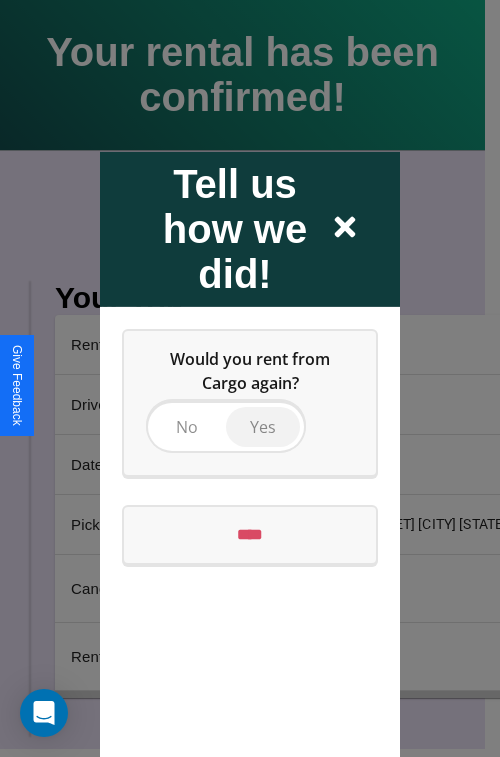 click on "Yes" at bounding box center (263, 426) 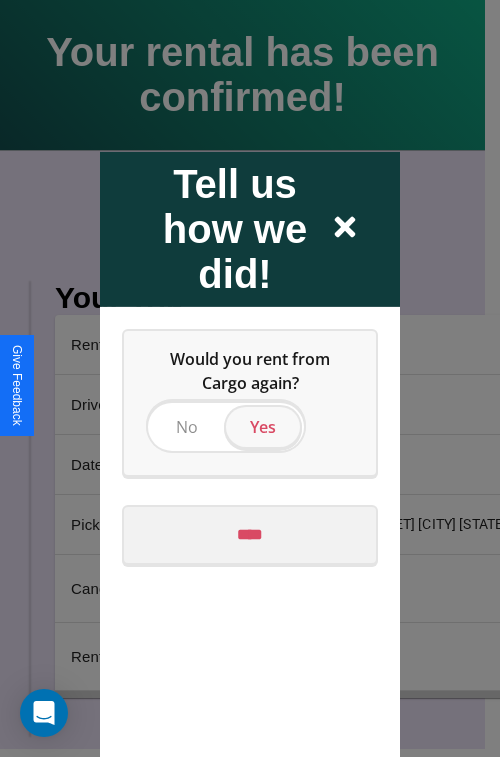click on "****" at bounding box center [250, 534] 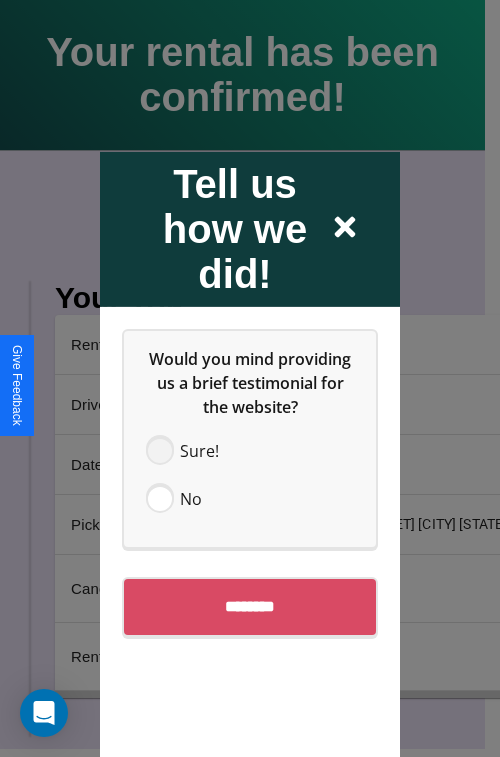 click at bounding box center [160, 450] 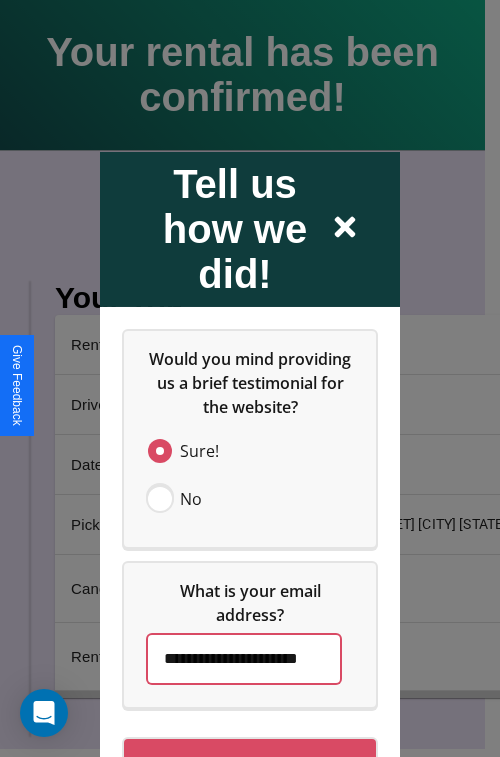 scroll, scrollTop: 0, scrollLeft: 36, axis: horizontal 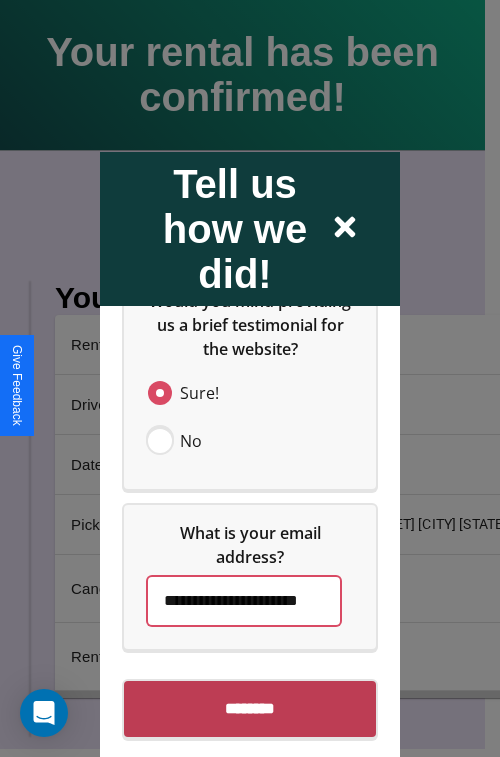 type on "**********" 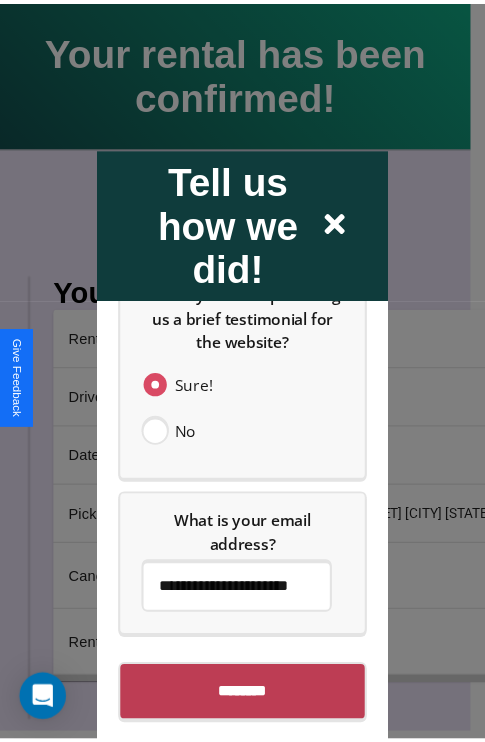 scroll, scrollTop: 0, scrollLeft: 0, axis: both 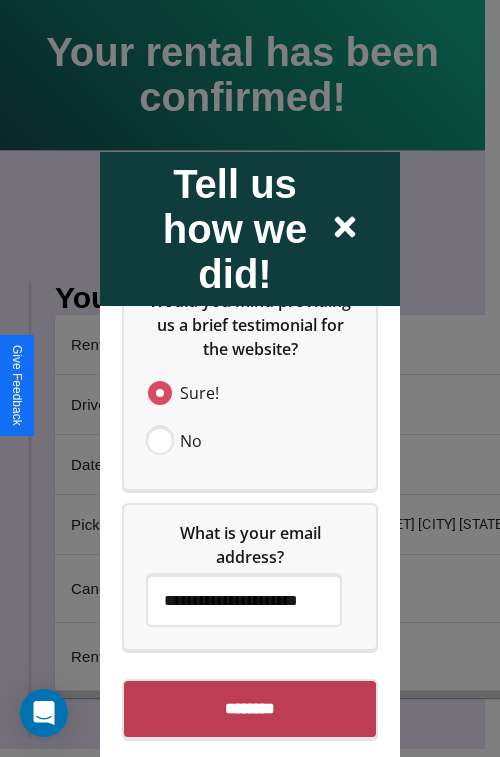 click on "********" at bounding box center [250, 708] 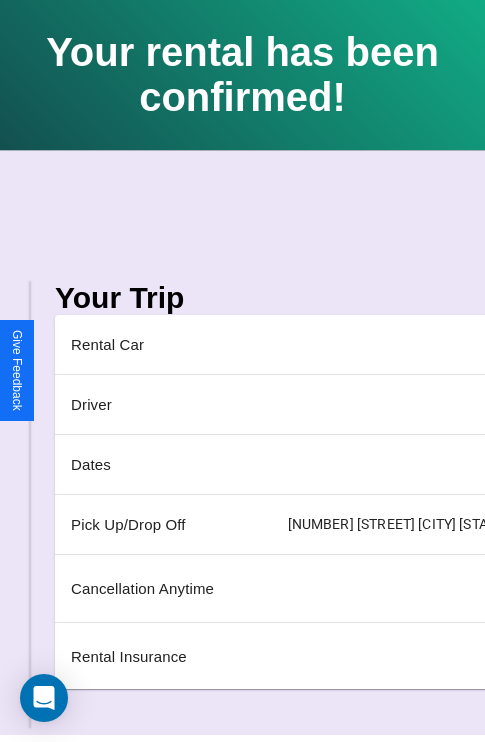 scroll, scrollTop: 0, scrollLeft: 235, axis: horizontal 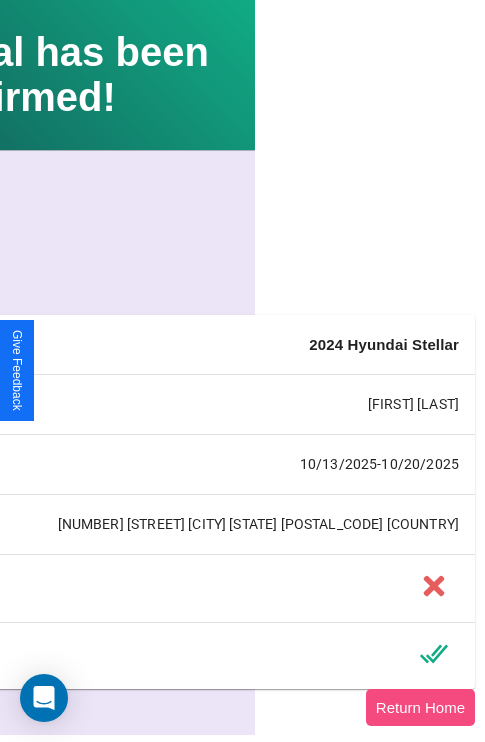 click on "Return Home" at bounding box center [420, 707] 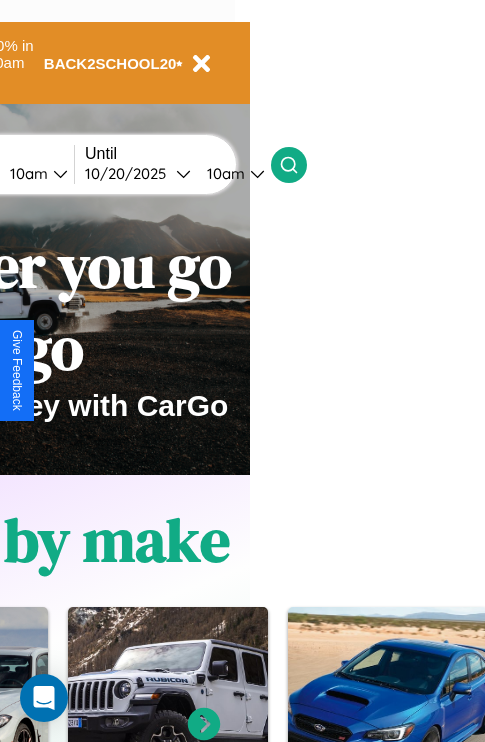 scroll, scrollTop: 0, scrollLeft: 0, axis: both 